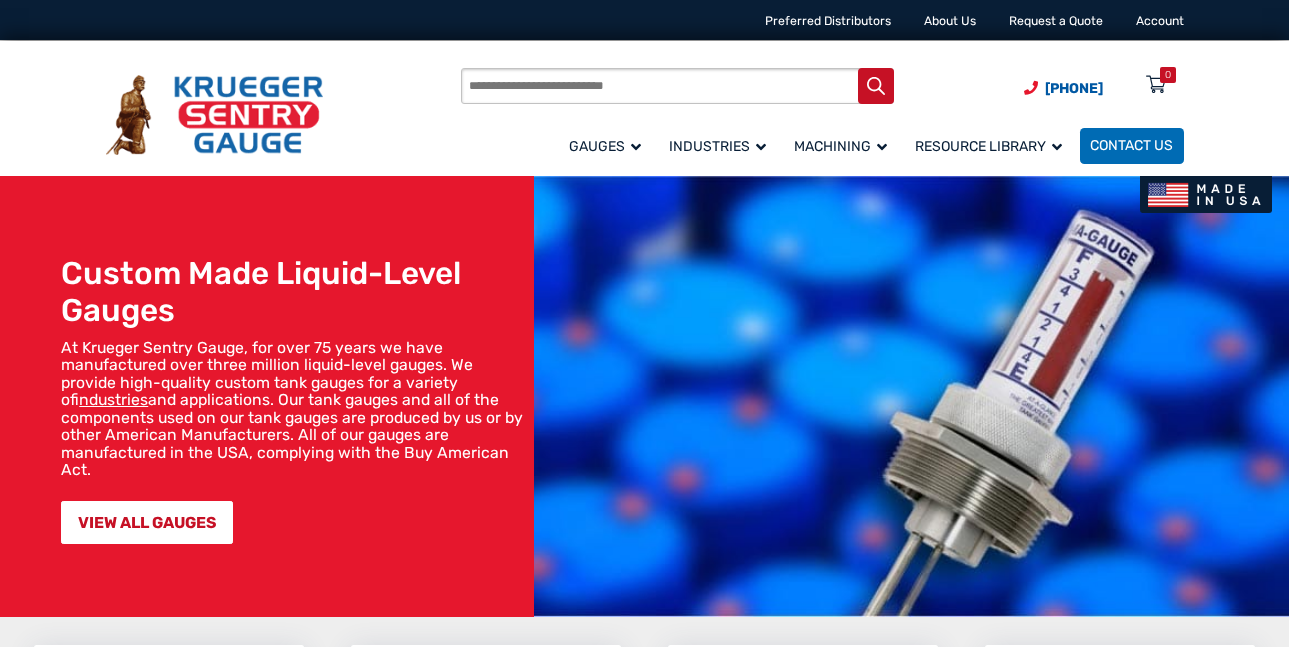 scroll, scrollTop: 0, scrollLeft: 0, axis: both 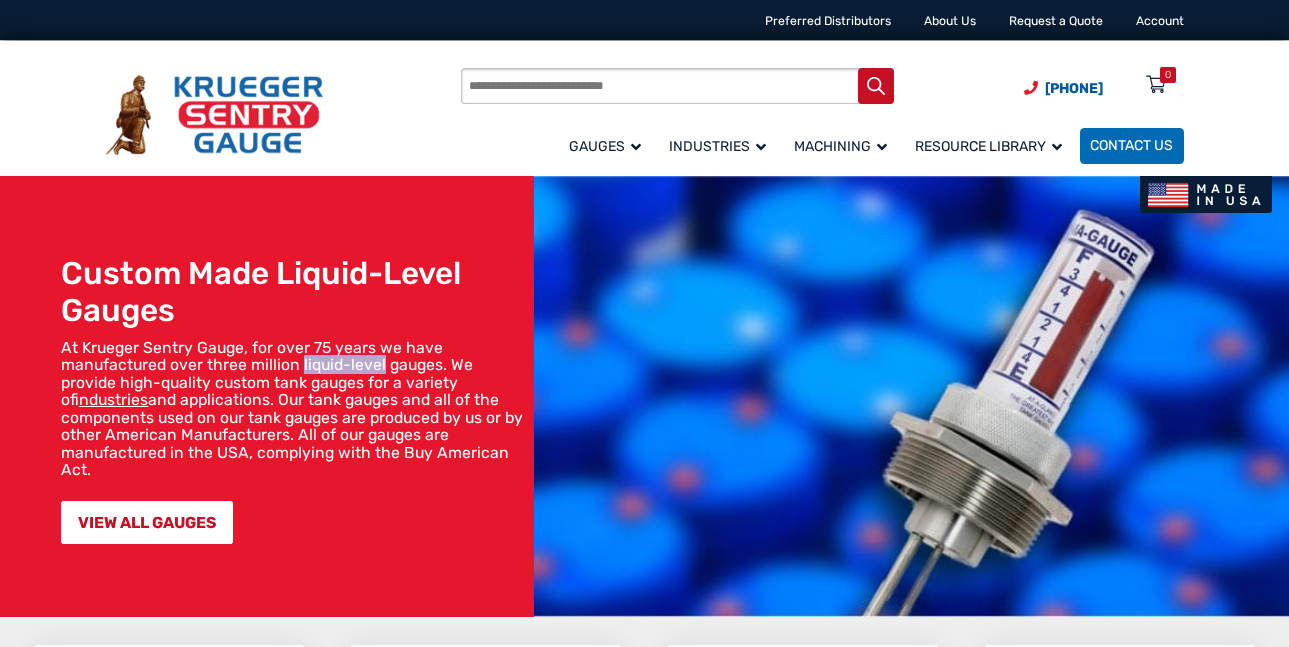 drag, startPoint x: 298, startPoint y: 359, endPoint x: 380, endPoint y: 369, distance: 82.607506 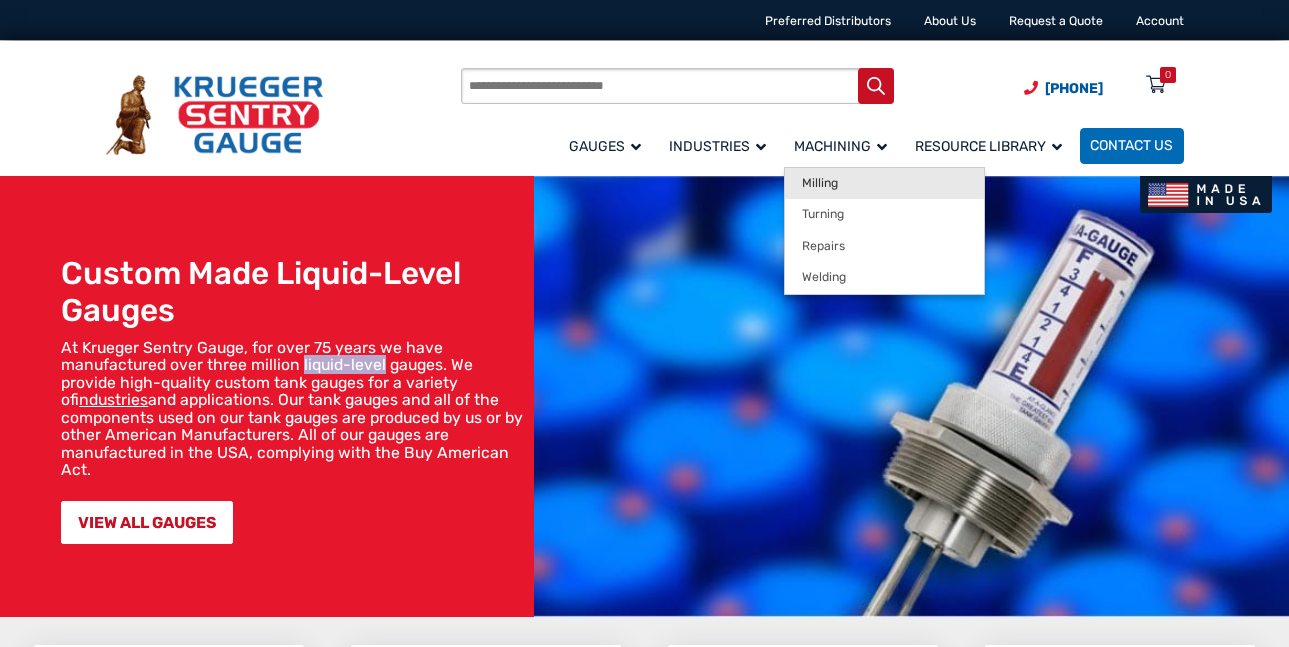 click on "Milling" at bounding box center (884, 184) 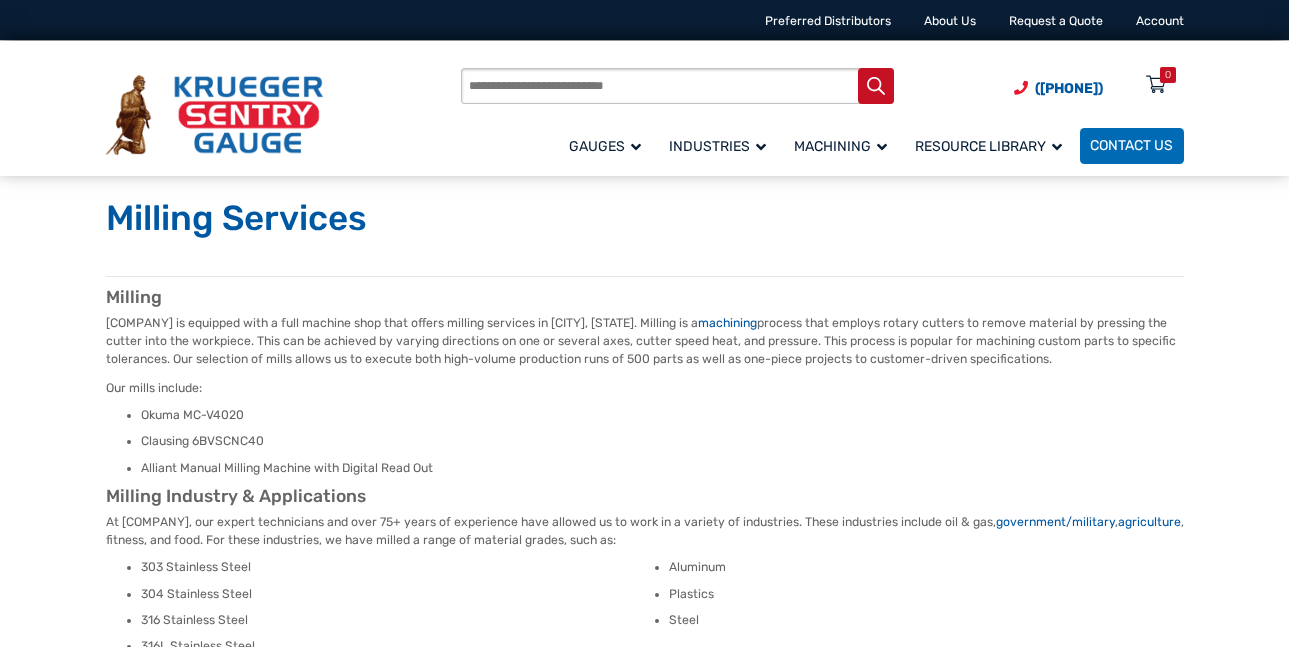 scroll, scrollTop: 0, scrollLeft: 0, axis: both 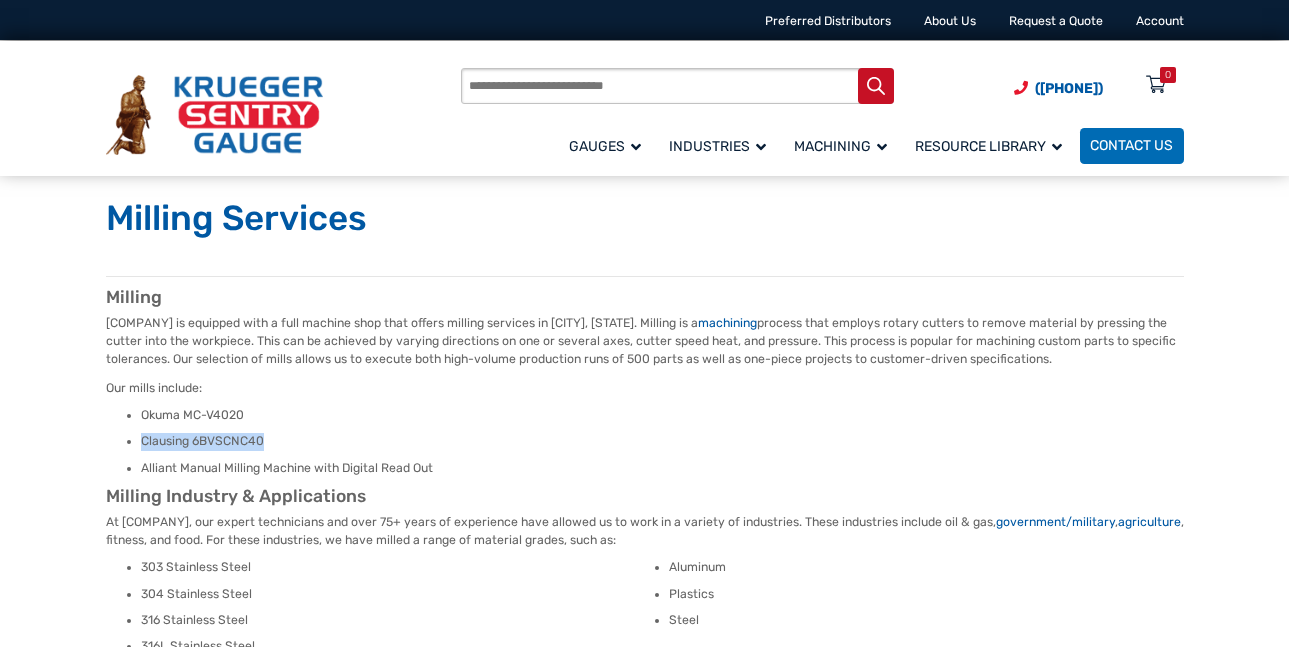 drag, startPoint x: 286, startPoint y: 442, endPoint x: 141, endPoint y: 438, distance: 145.05516 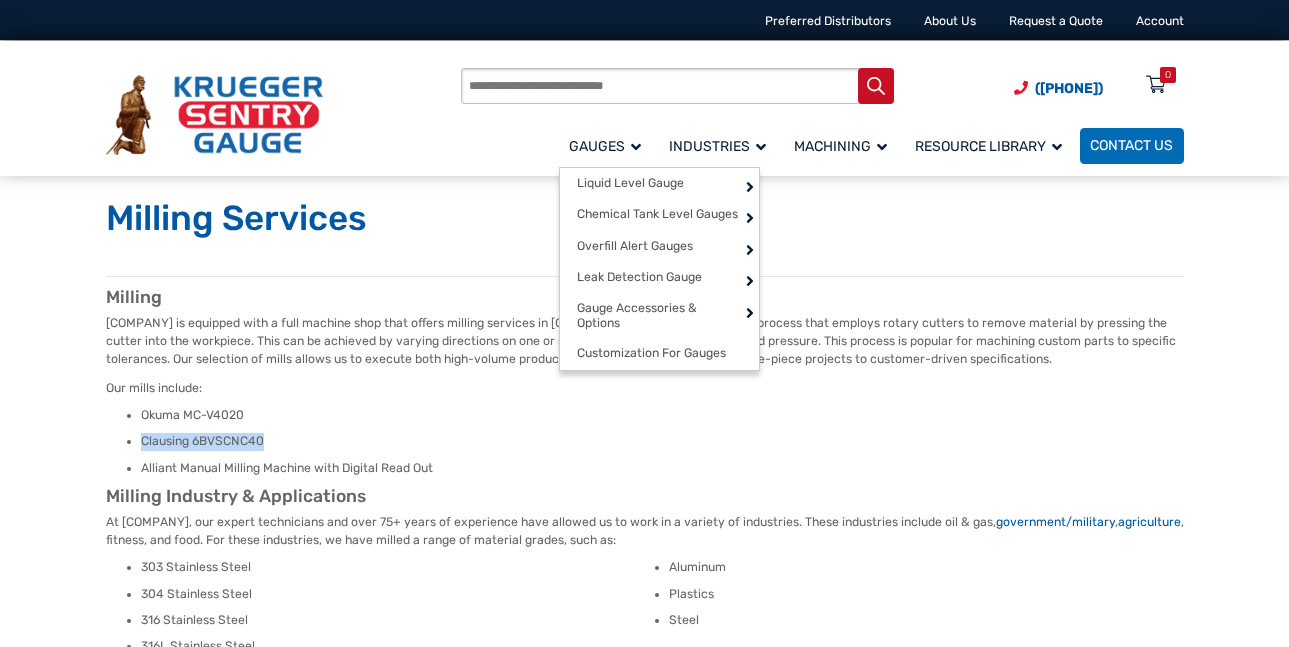 copy on "Clausing 6BVSCNC40" 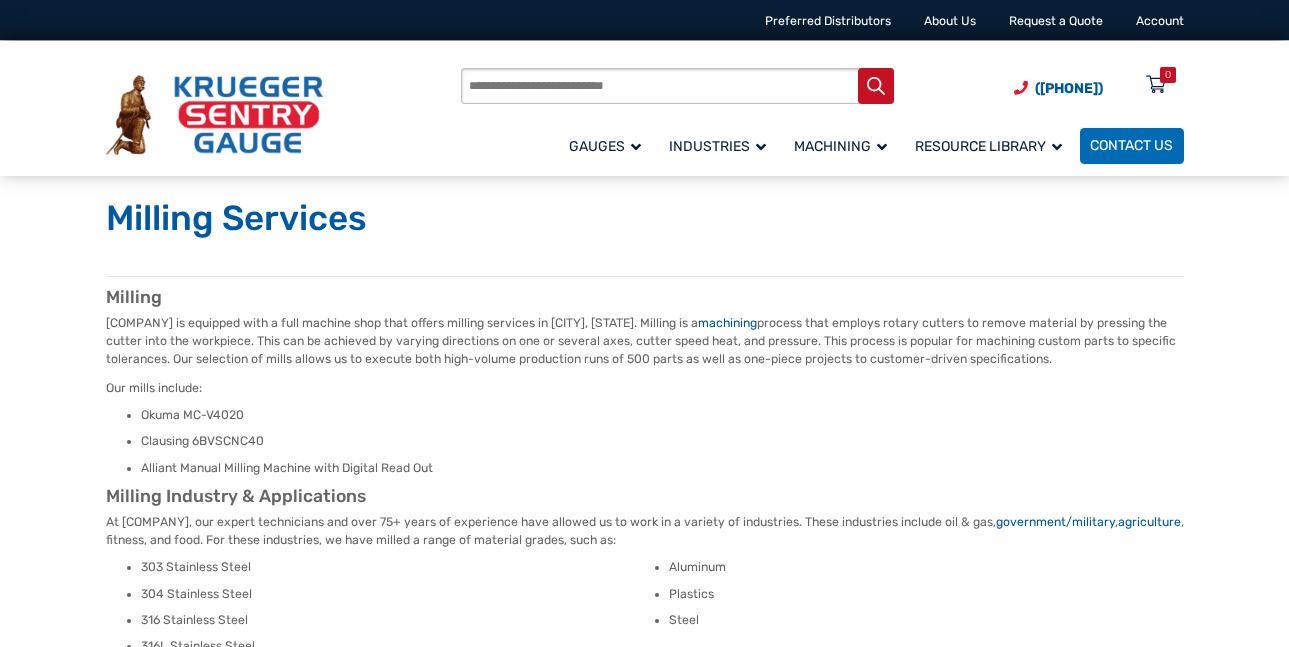 scroll, scrollTop: 200, scrollLeft: 0, axis: vertical 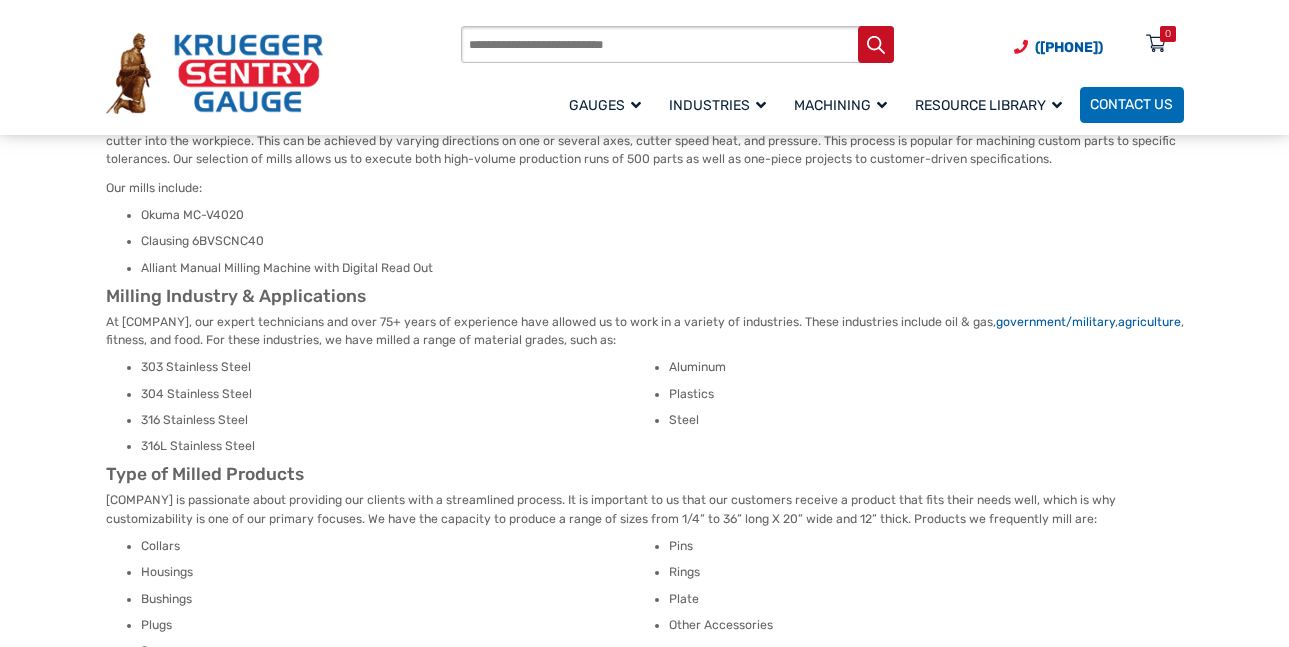 click on "Plastics" at bounding box center (926, 395) 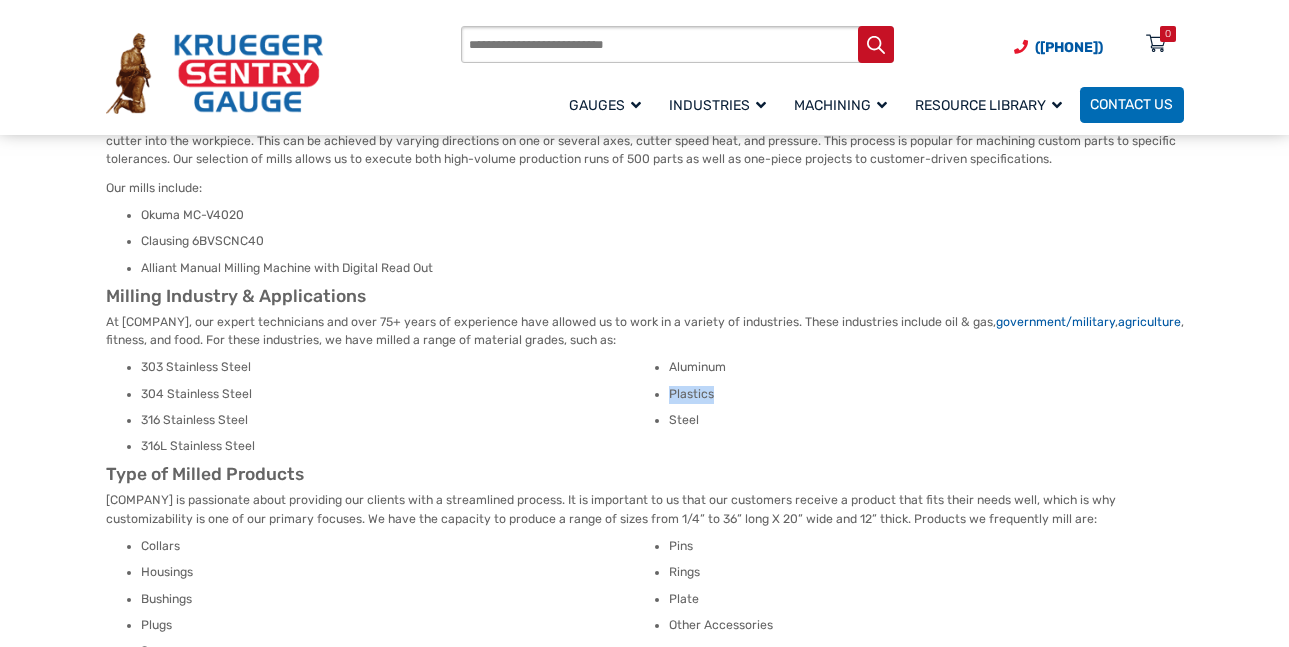 click on "Plastics" at bounding box center [926, 395] 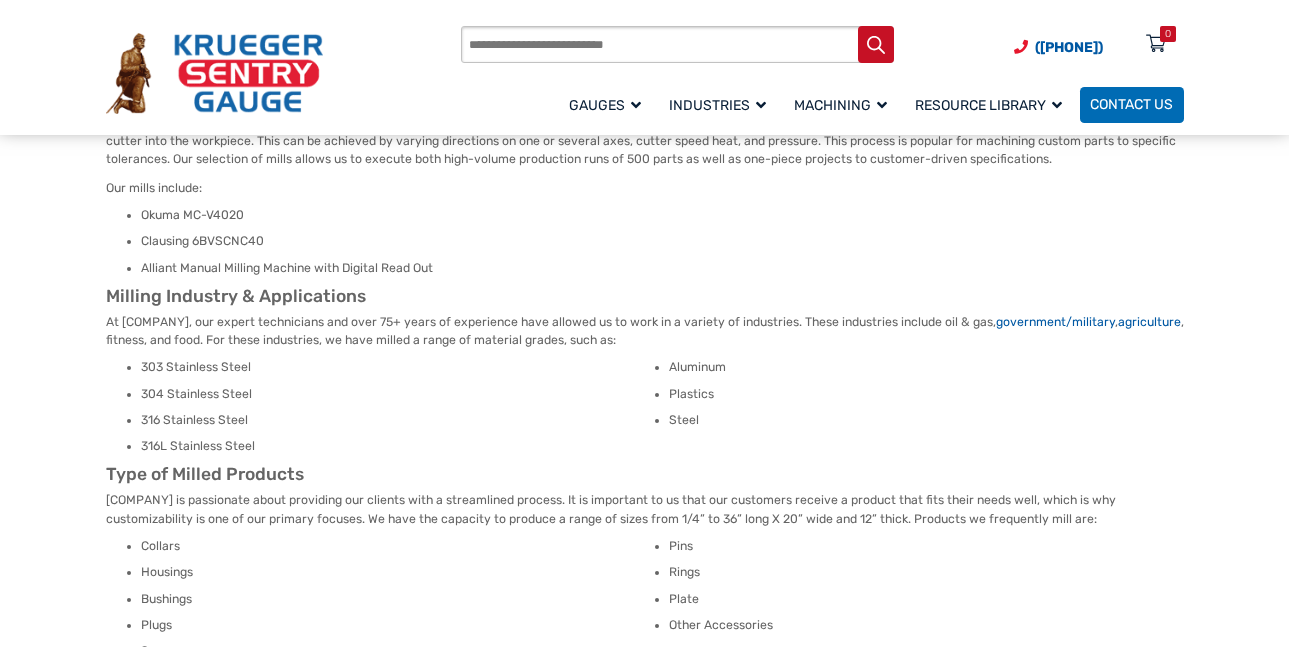 click on "303 Stainless Steel" at bounding box center [398, 368] 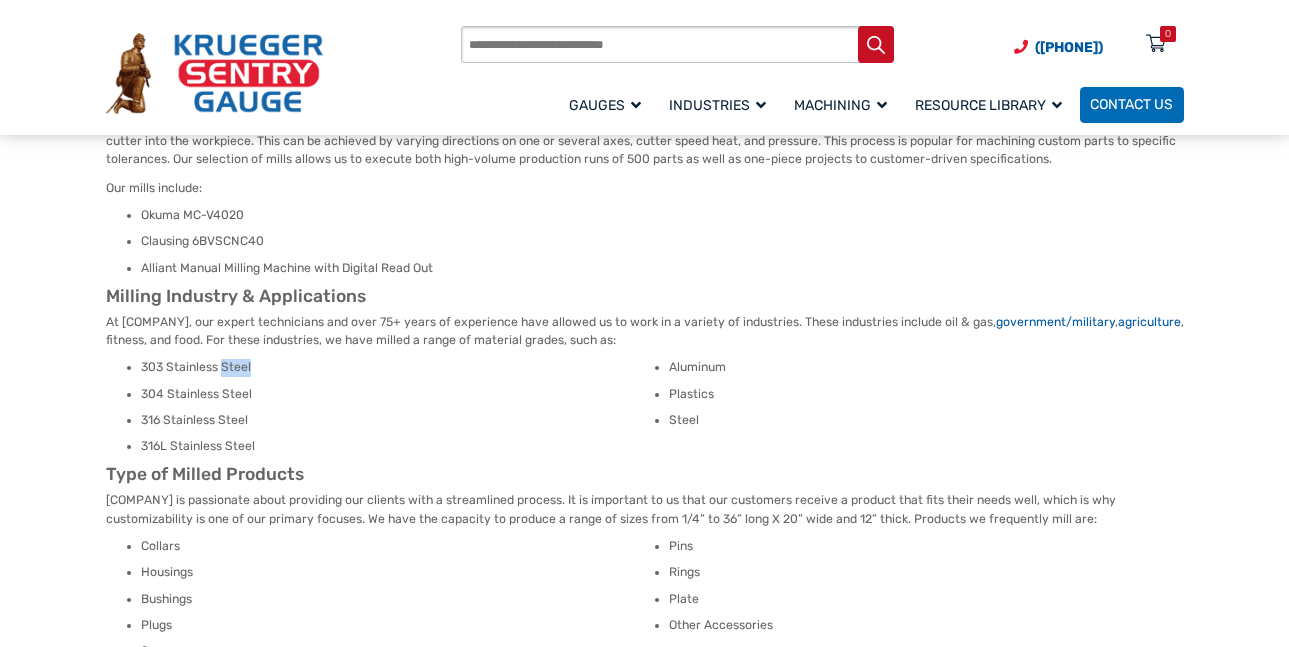 click on "303 Stainless Steel" at bounding box center (398, 368) 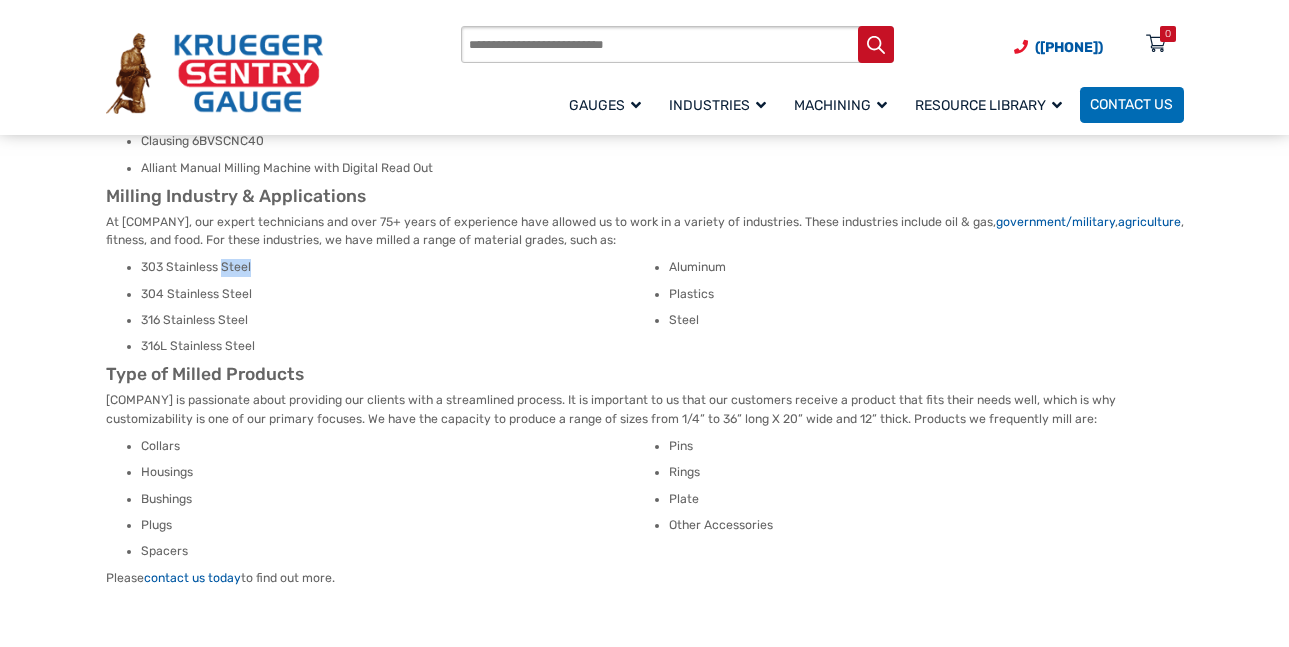 scroll, scrollTop: 400, scrollLeft: 0, axis: vertical 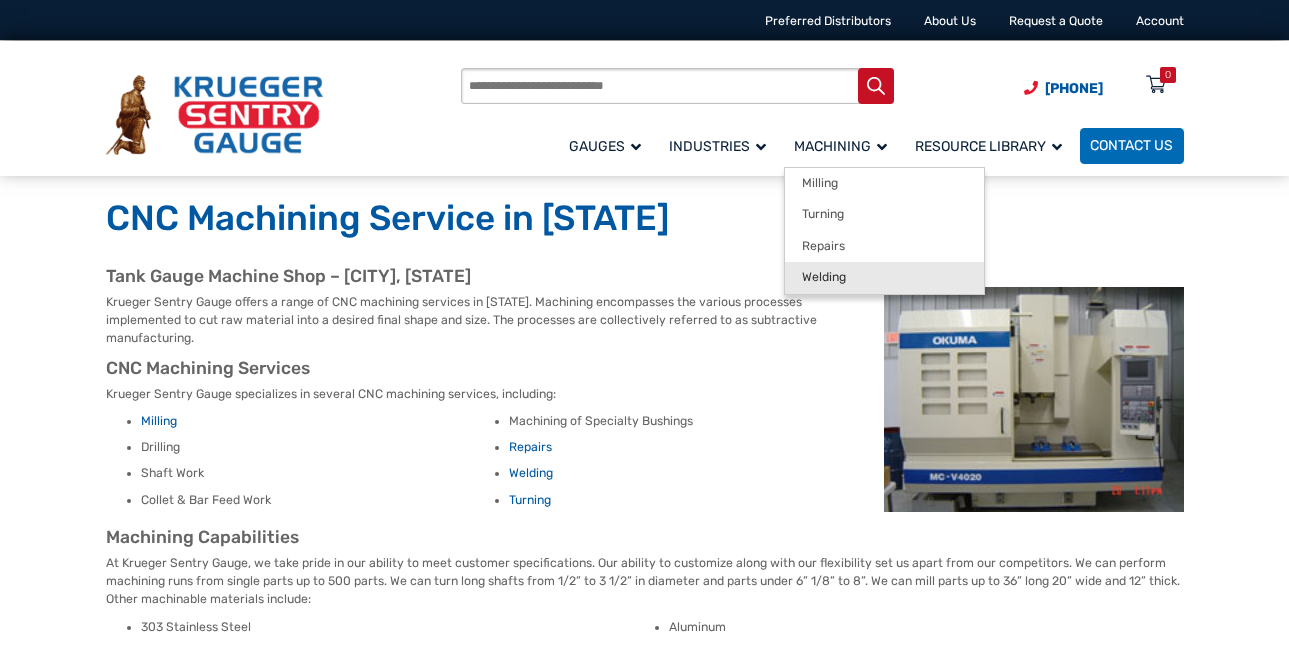 click on "Welding" at bounding box center (824, 277) 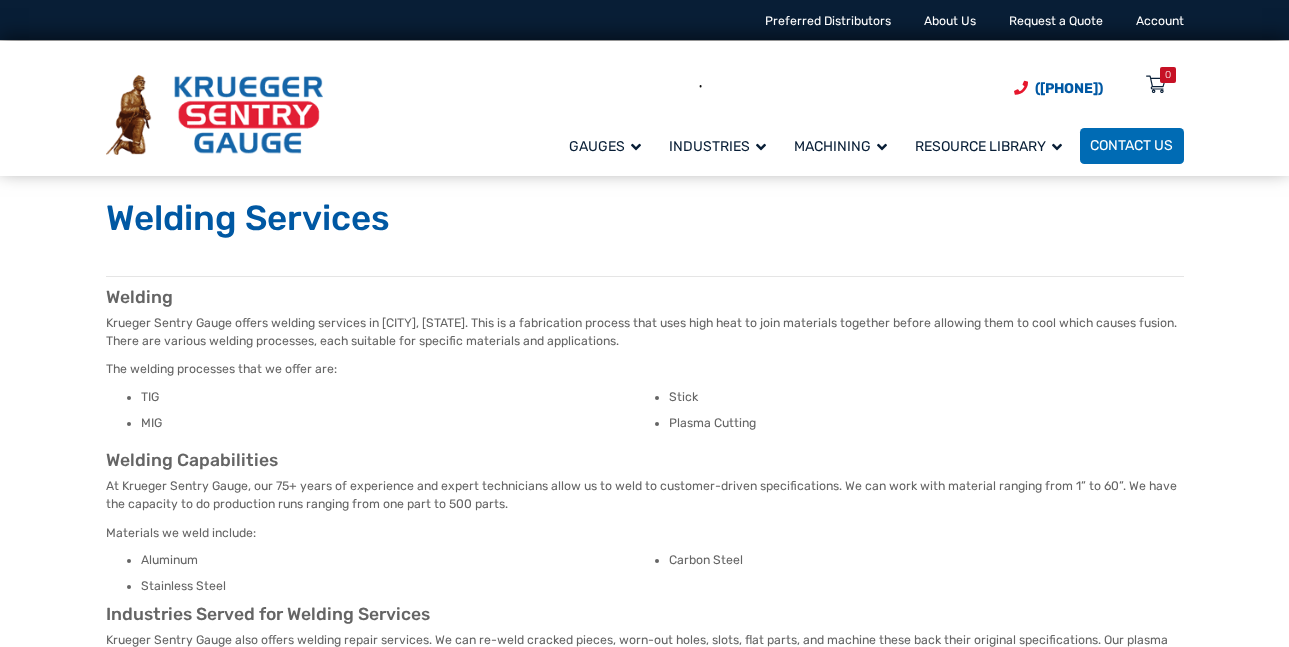 scroll, scrollTop: 0, scrollLeft: 0, axis: both 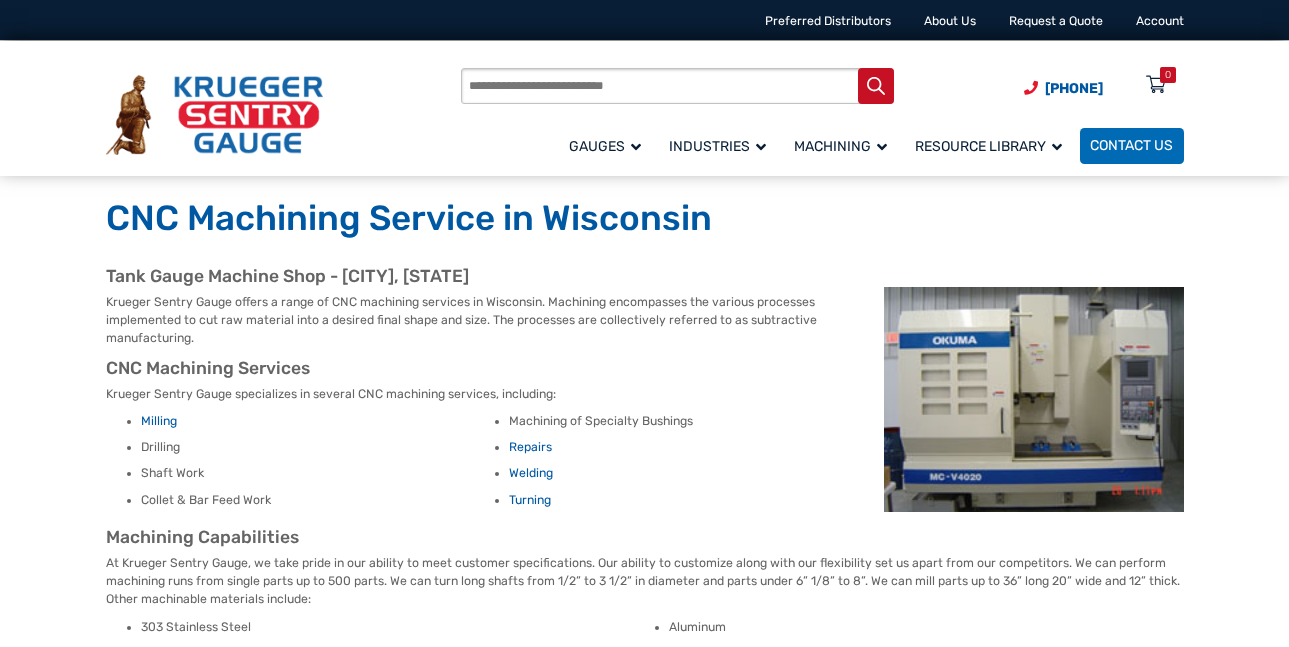 click on "Drilling" at bounding box center [318, 448] 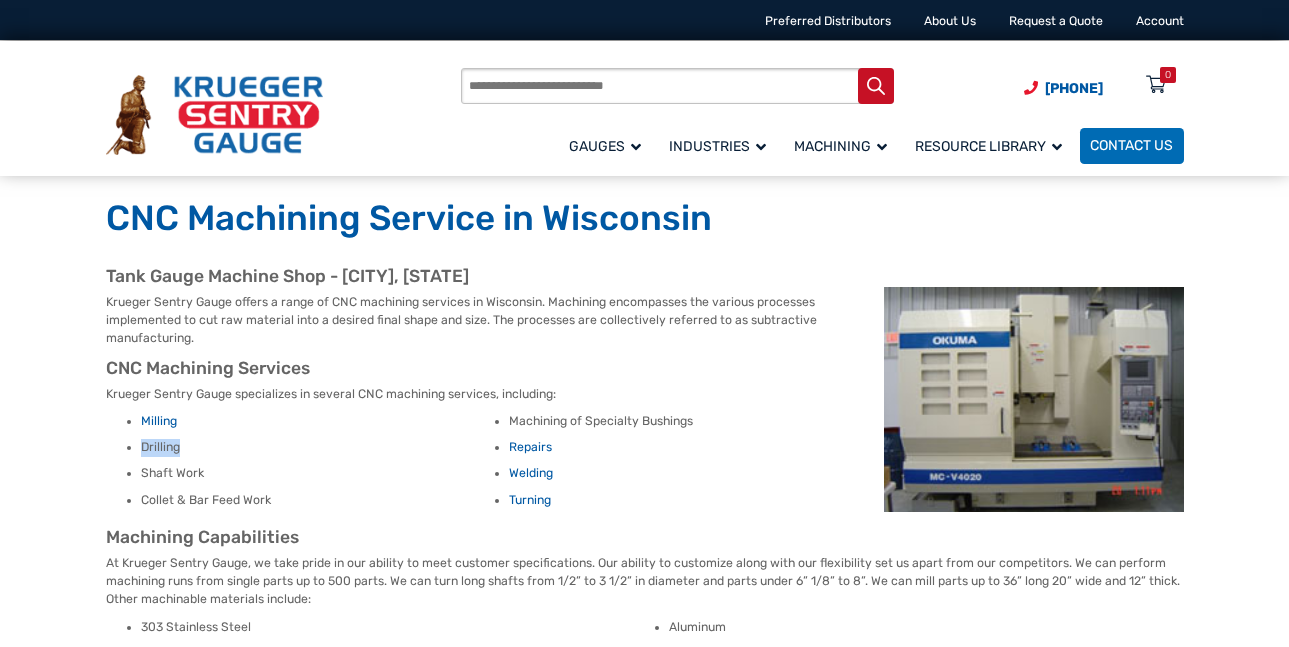 click on "Drilling" at bounding box center (318, 448) 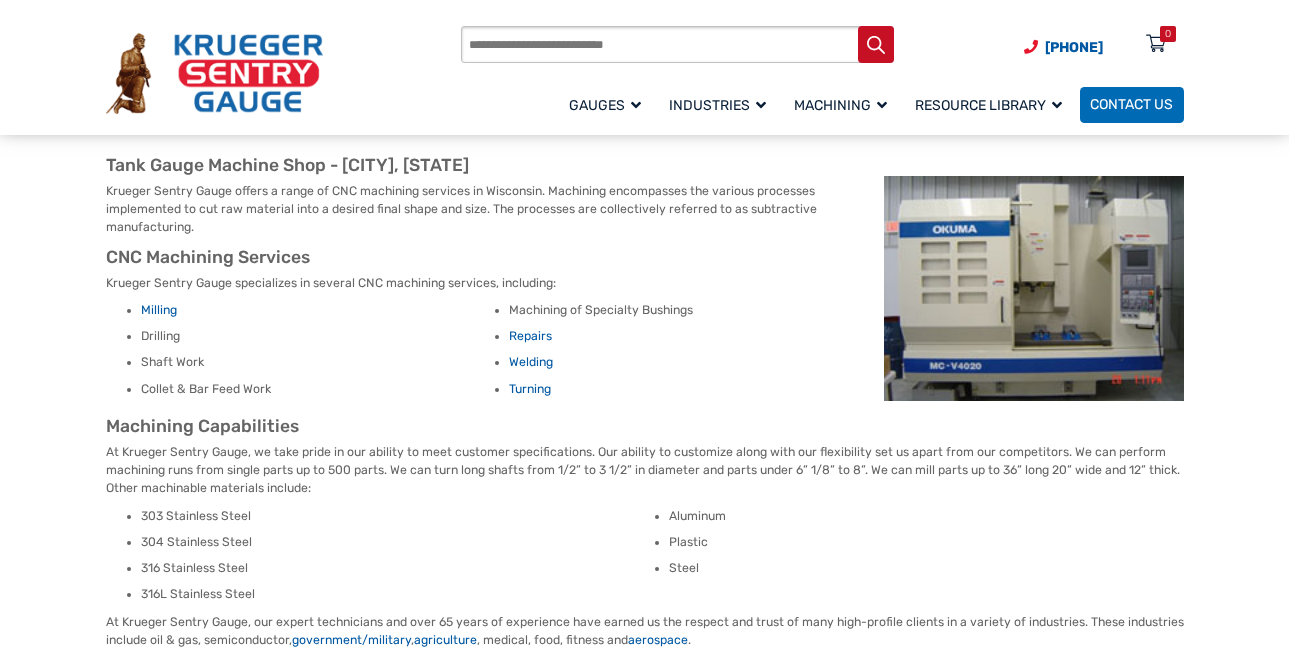 scroll, scrollTop: 311, scrollLeft: 0, axis: vertical 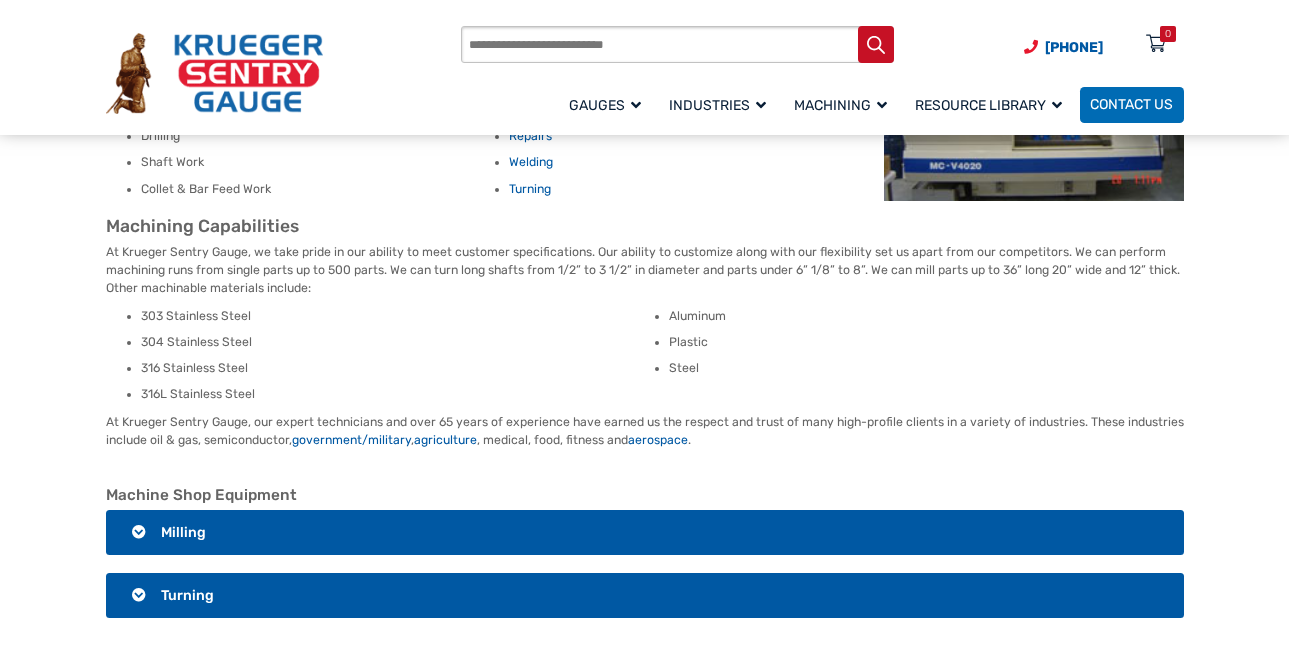 click on "At Krueger Sentry Gauge, our expert technicians and over 65 years of experience have earned us the respect and trust of many high-profile clients in a variety of industries. These industries include oil & gas, semiconductor,  government/military ,  agriculture , medical, food, fitness and  aerospace ." at bounding box center (645, 431) 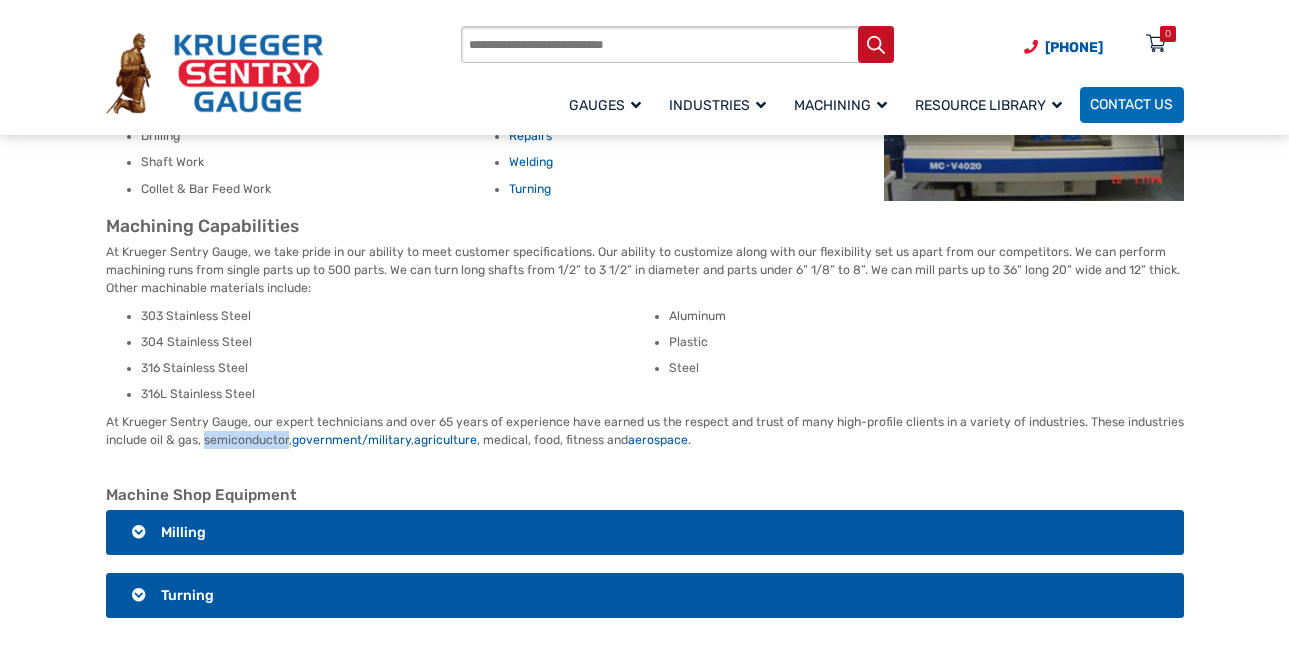 click on "At Krueger Sentry Gauge, our expert technicians and over 65 years of experience have earned us the respect and trust of many high-profile clients in a variety of industries. These industries include oil & gas, semiconductor,  government/military ,  agriculture , medical, food, fitness and  aerospace ." at bounding box center [645, 431] 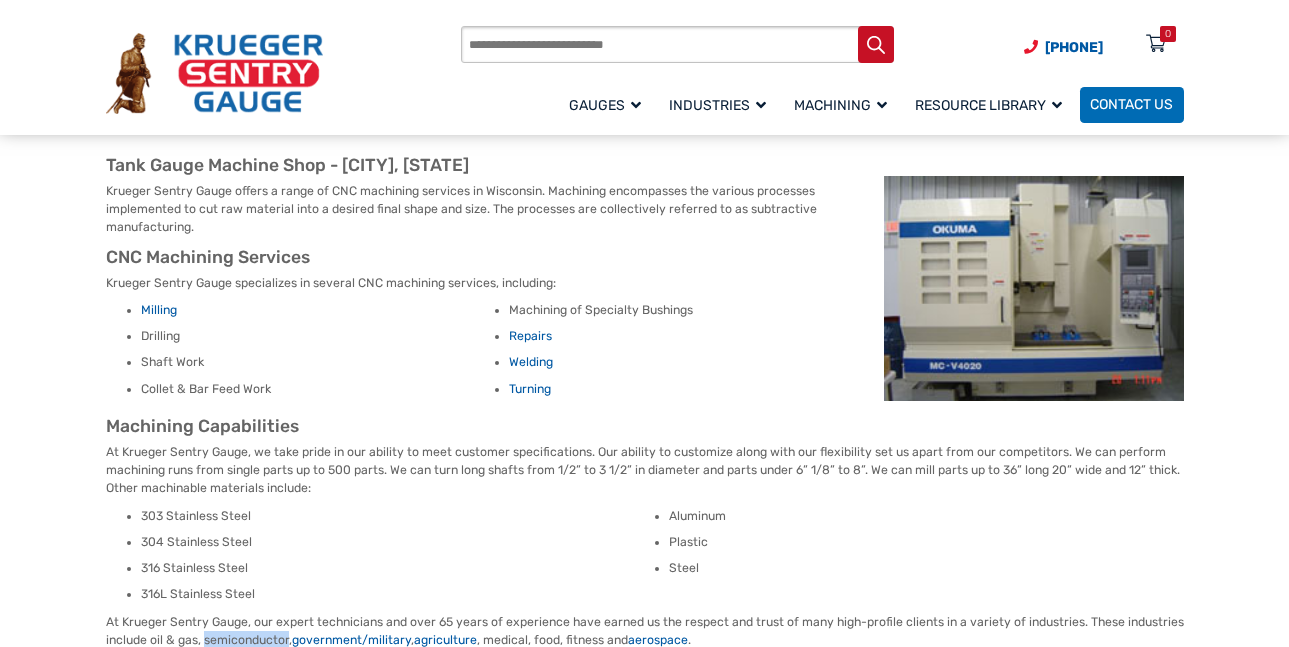 scroll, scrollTop: 11, scrollLeft: 0, axis: vertical 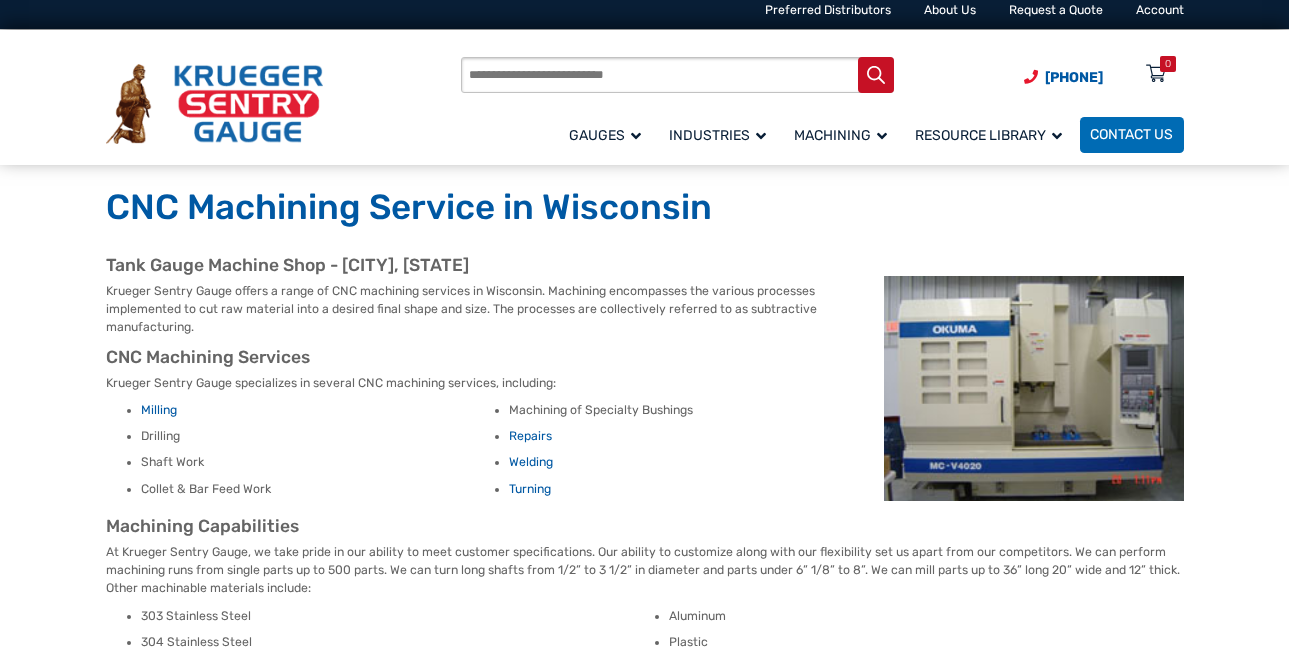 click on "Drilling" at bounding box center (318, 437) 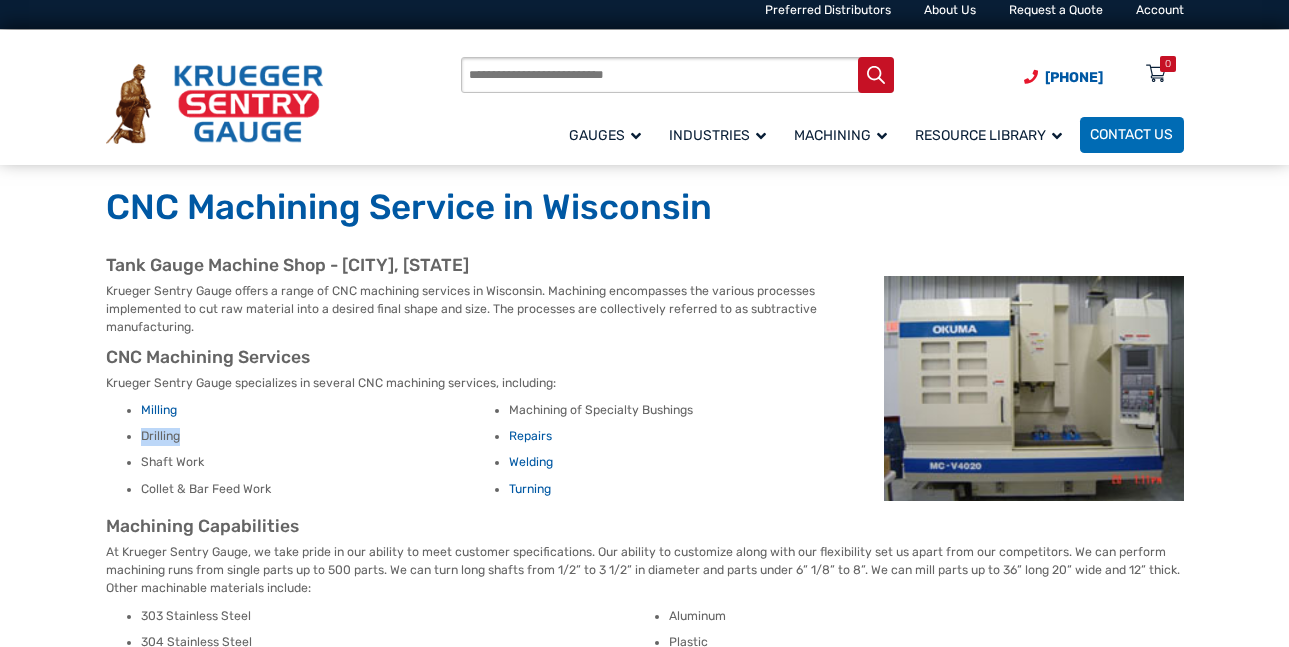 click on "Drilling" at bounding box center (318, 437) 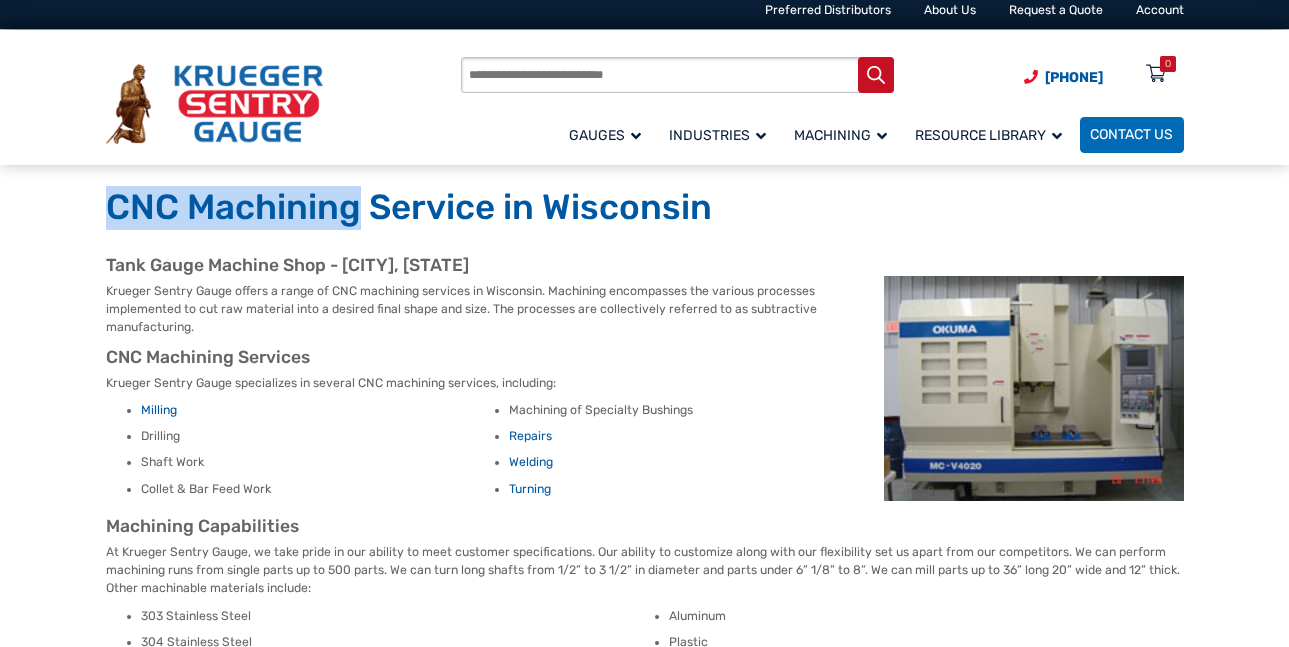 drag, startPoint x: 364, startPoint y: 212, endPoint x: 68, endPoint y: 216, distance: 296.02704 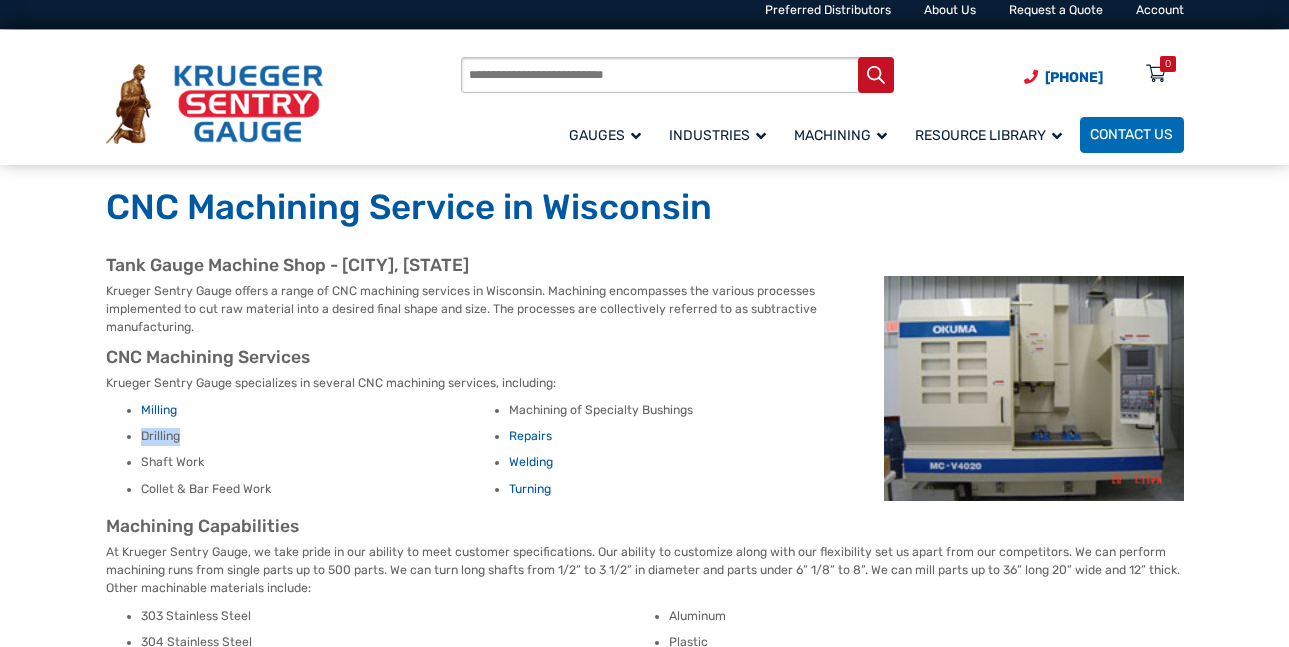 drag, startPoint x: 215, startPoint y: 440, endPoint x: 143, endPoint y: 441, distance: 72.00694 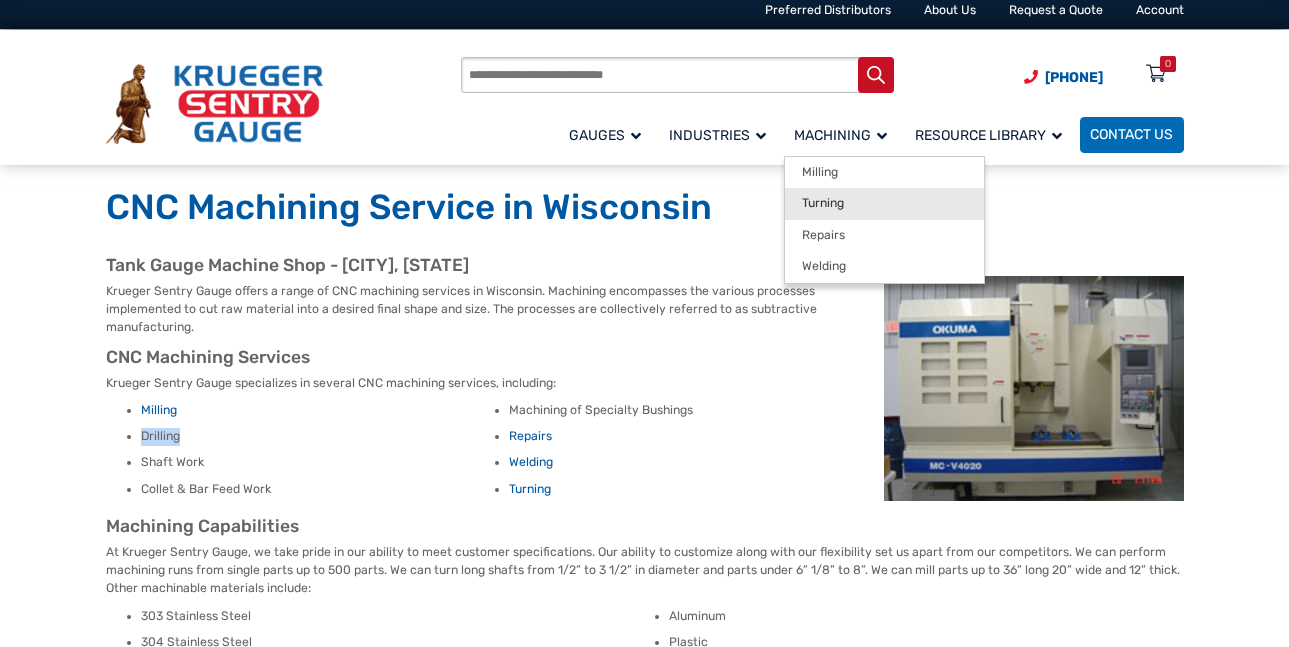 click on "Turning" at bounding box center (823, 203) 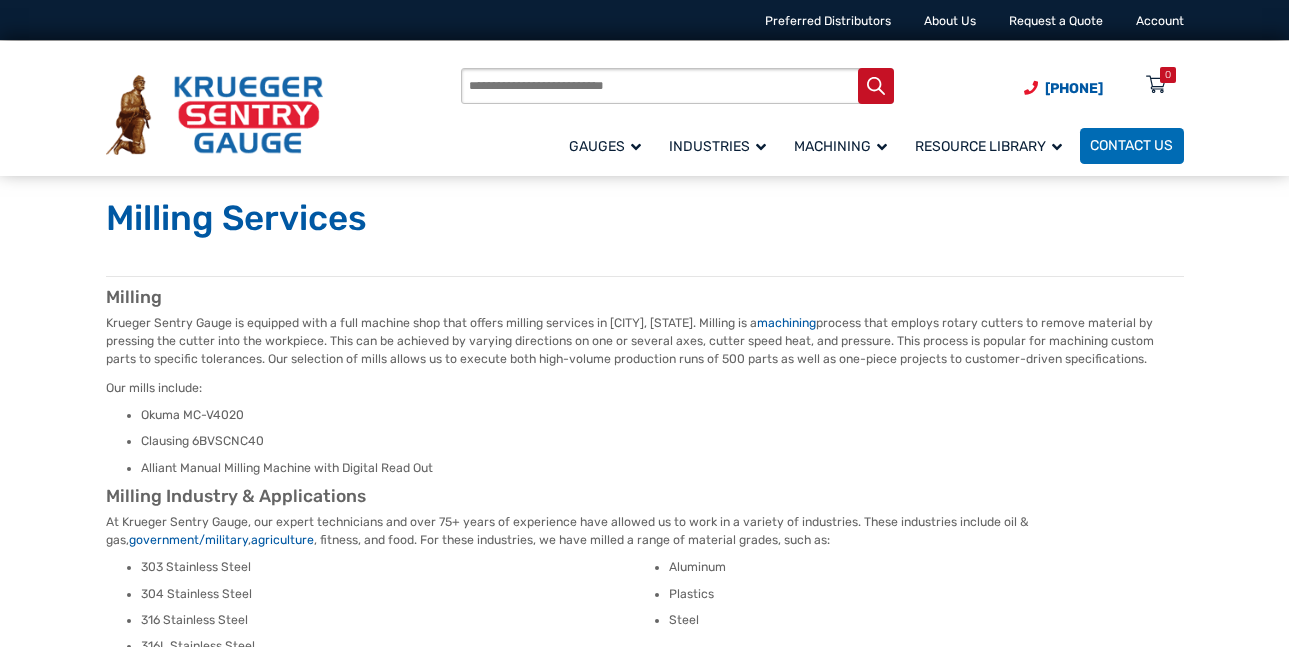 scroll, scrollTop: 0, scrollLeft: 0, axis: both 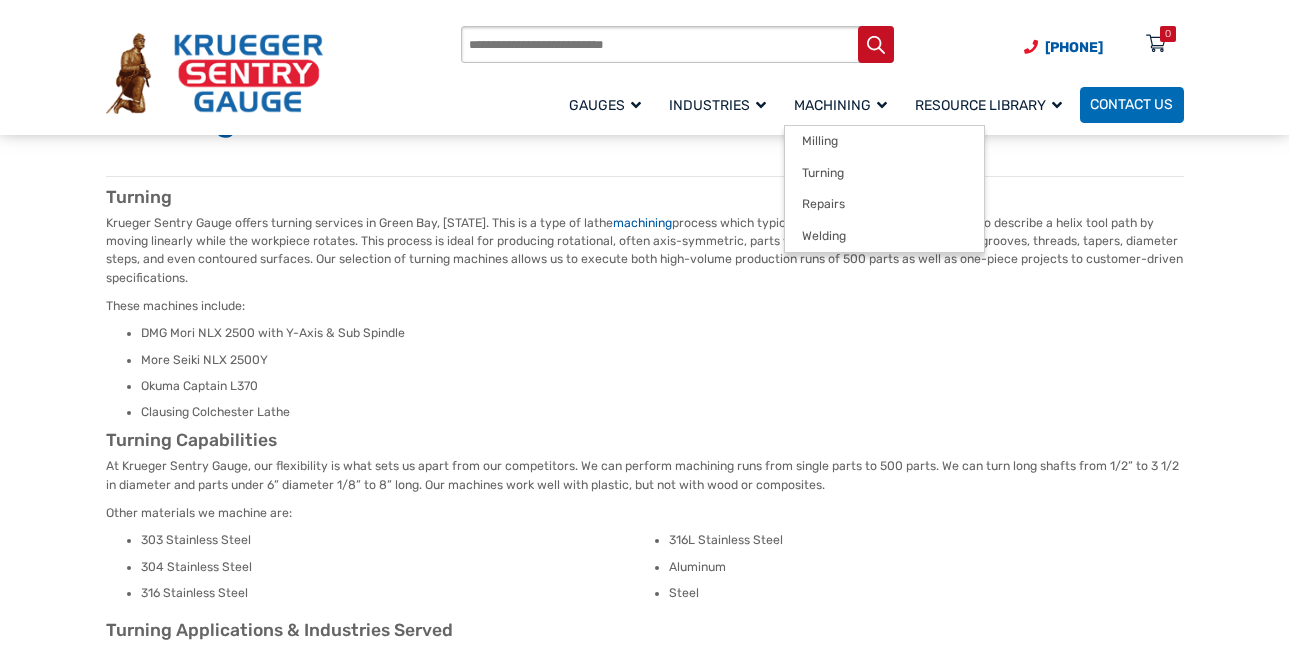 click on "Machining" at bounding box center (840, 105) 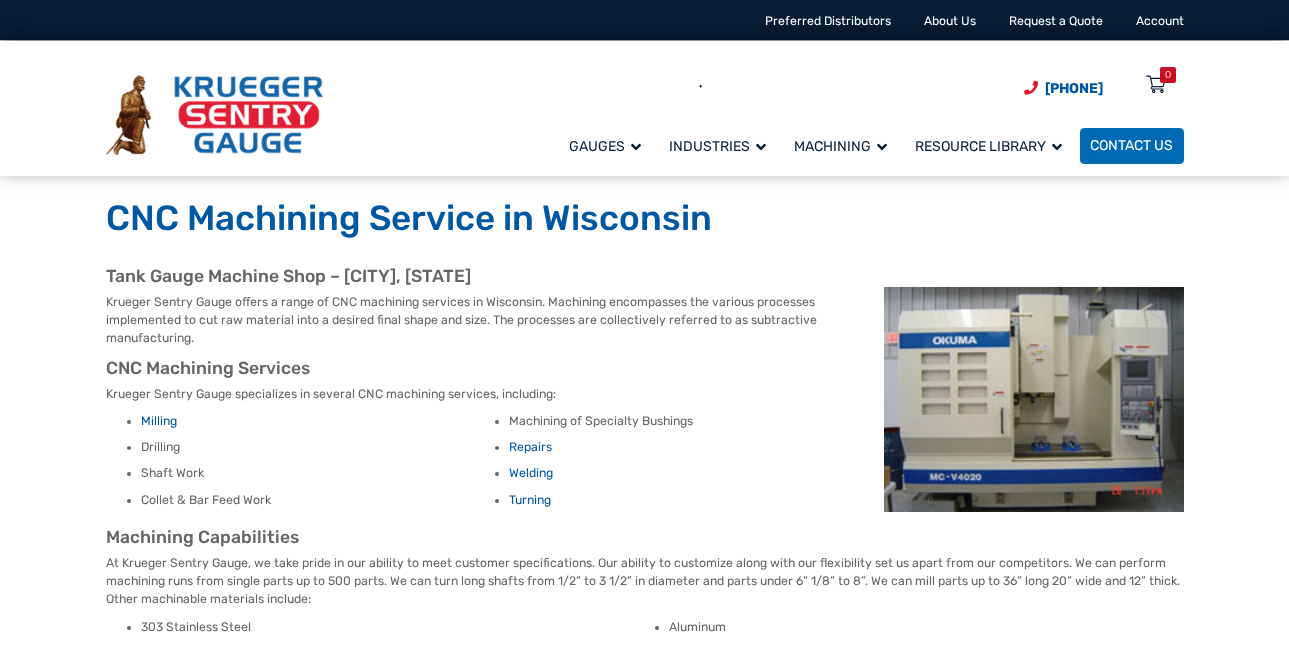 scroll, scrollTop: 0, scrollLeft: 0, axis: both 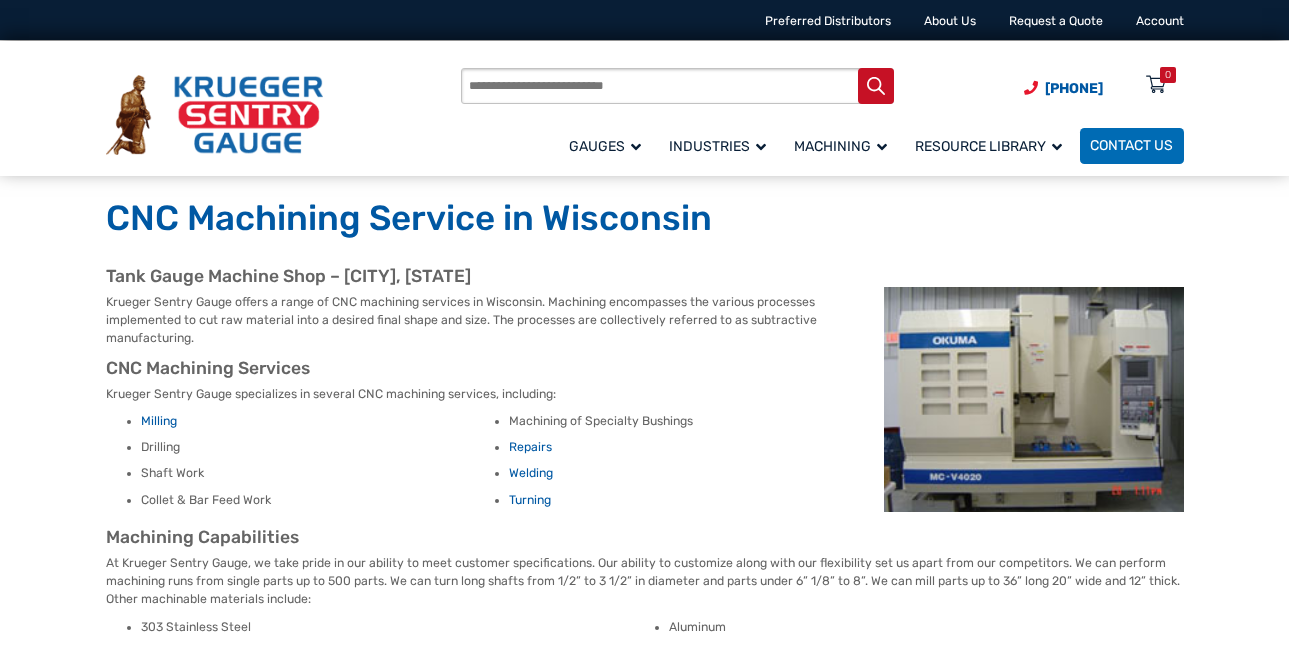 click on "Drilling" at bounding box center (318, 448) 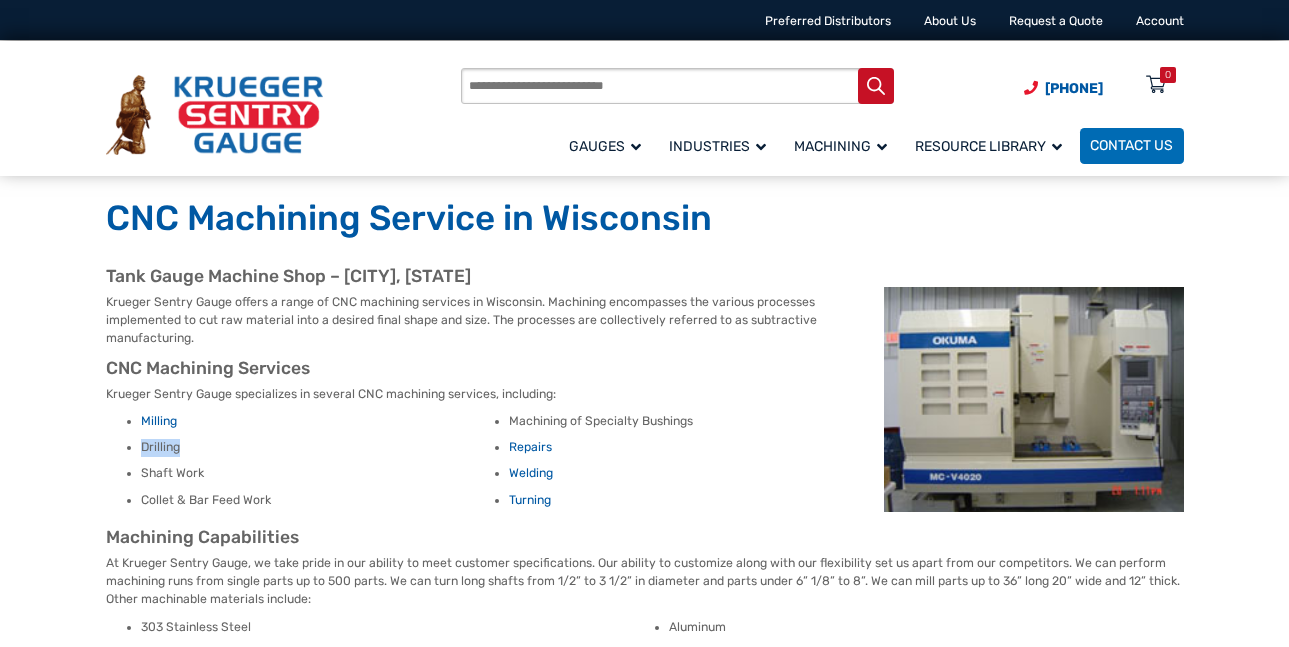 click on "Drilling" at bounding box center [318, 448] 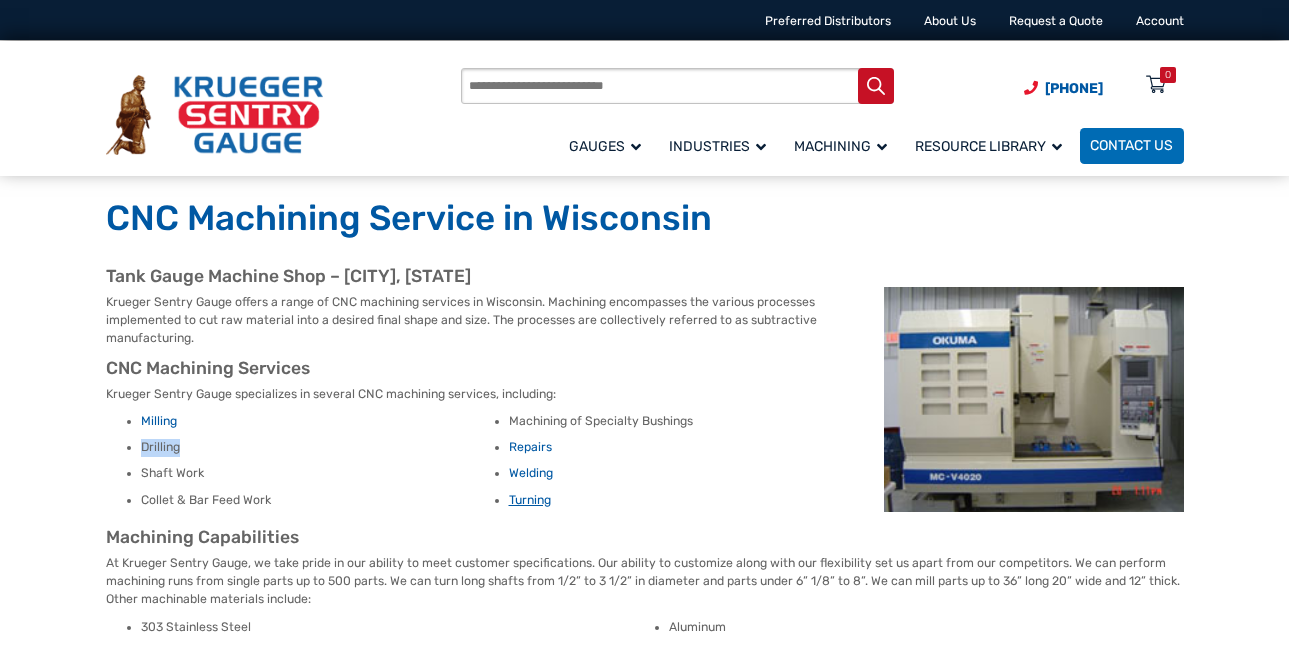 click on "Turning" at bounding box center [530, 500] 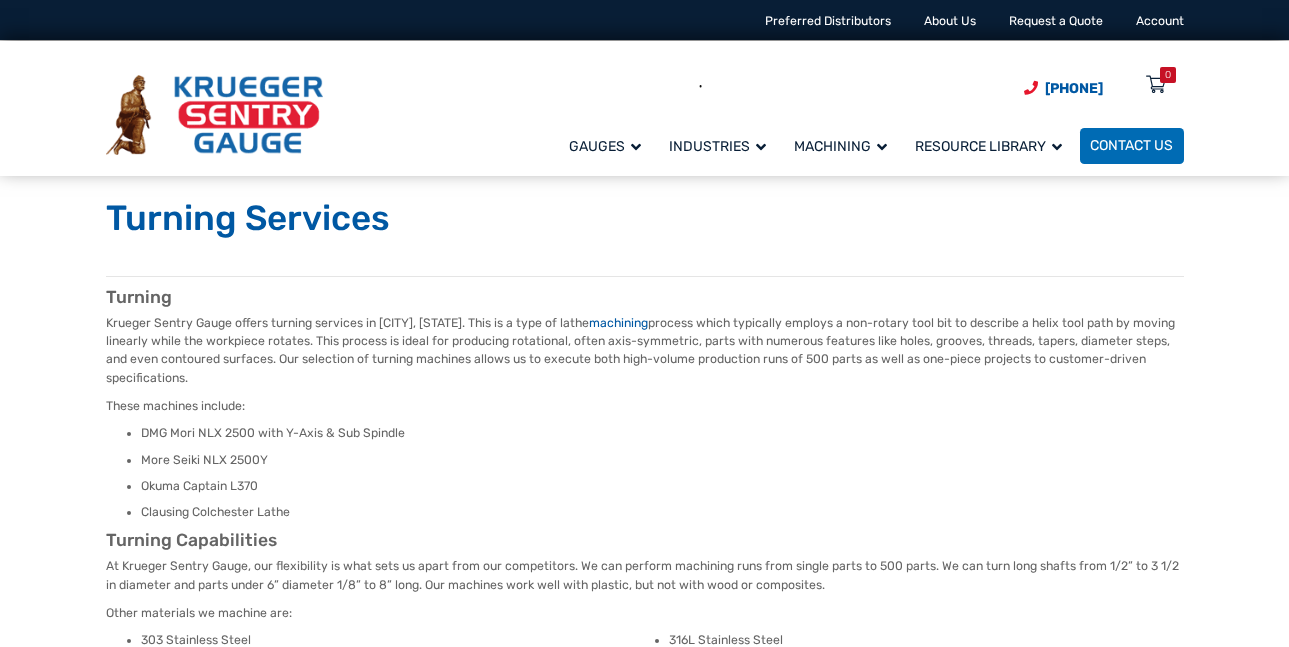 scroll, scrollTop: 0, scrollLeft: 0, axis: both 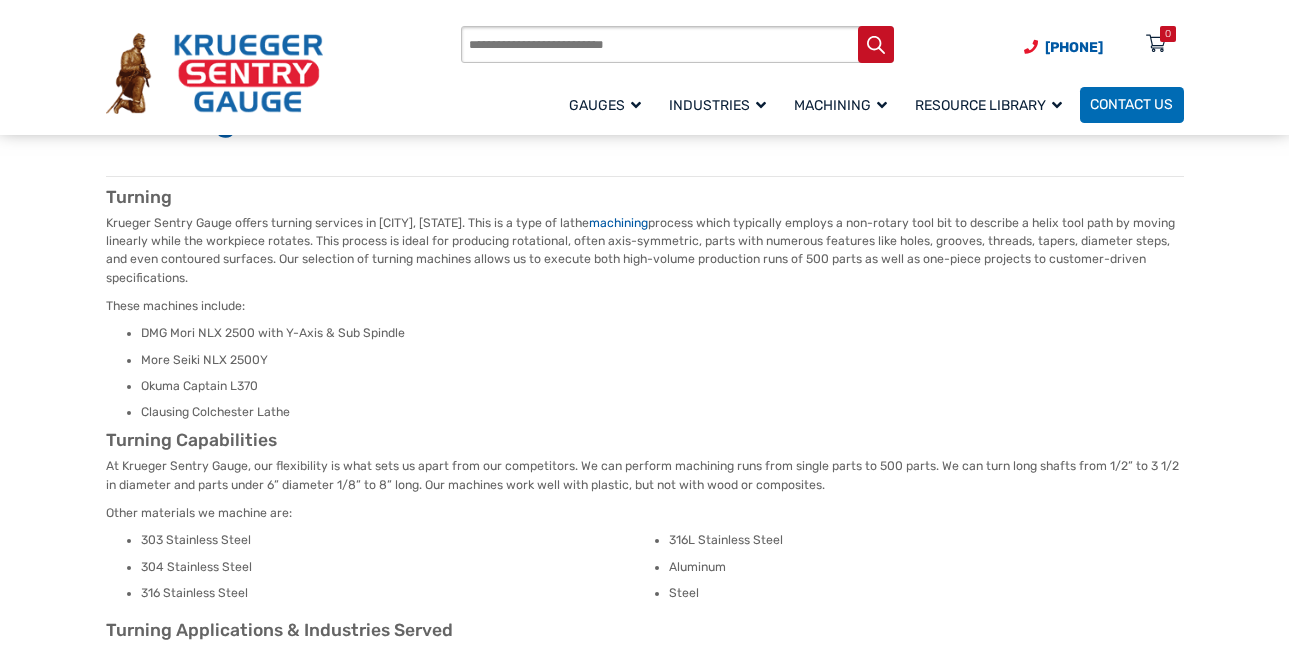 click on "DMG Mori NLX 2500 with Y-Axis & Sub Spindle" at bounding box center [662, 334] 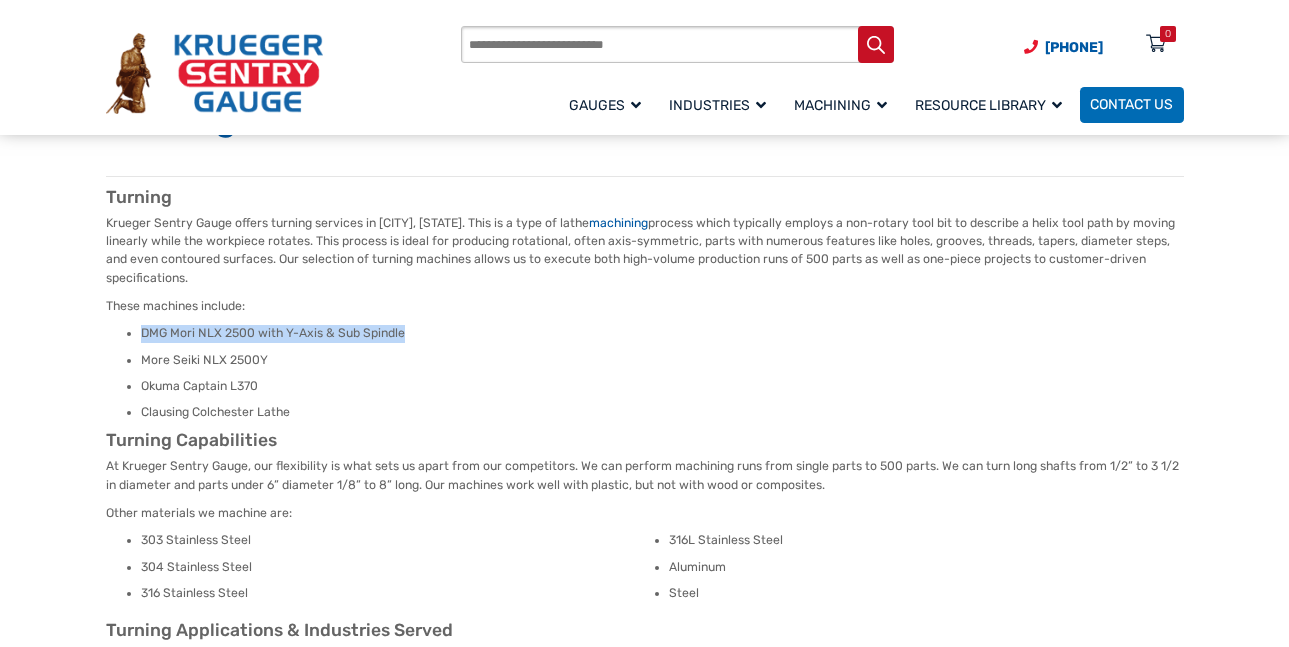 drag, startPoint x: 426, startPoint y: 330, endPoint x: 138, endPoint y: 335, distance: 288.0434 